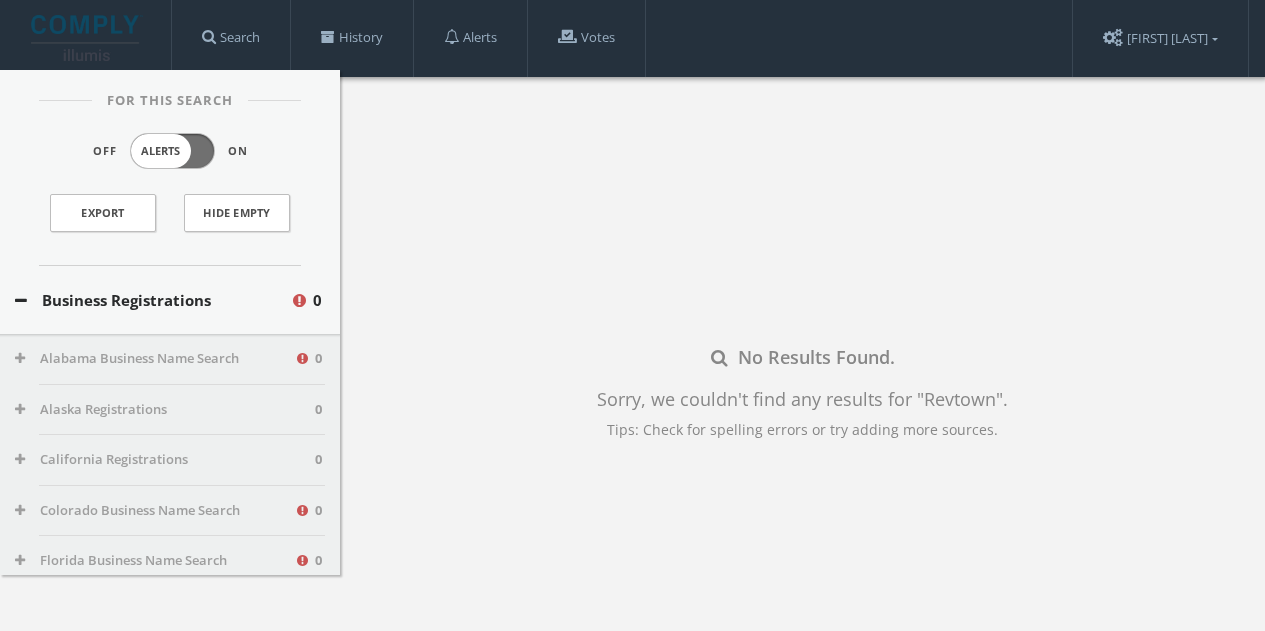 scroll, scrollTop: 116, scrollLeft: 0, axis: vertical 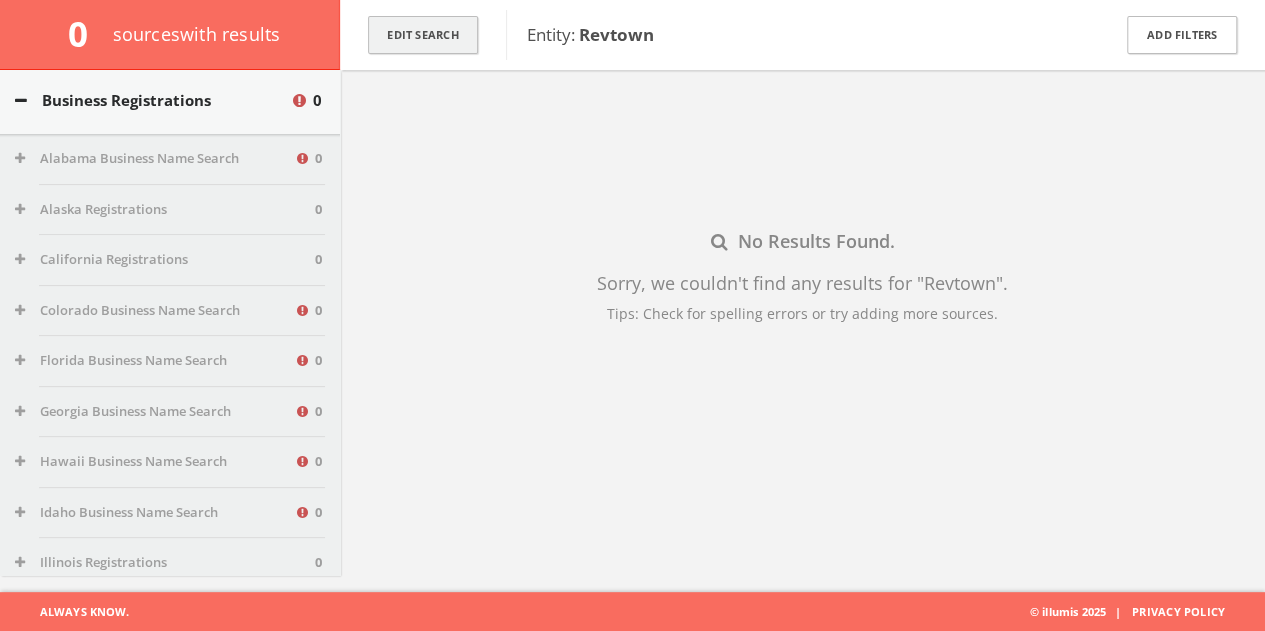 click on "Edit Search" at bounding box center (423, 35) 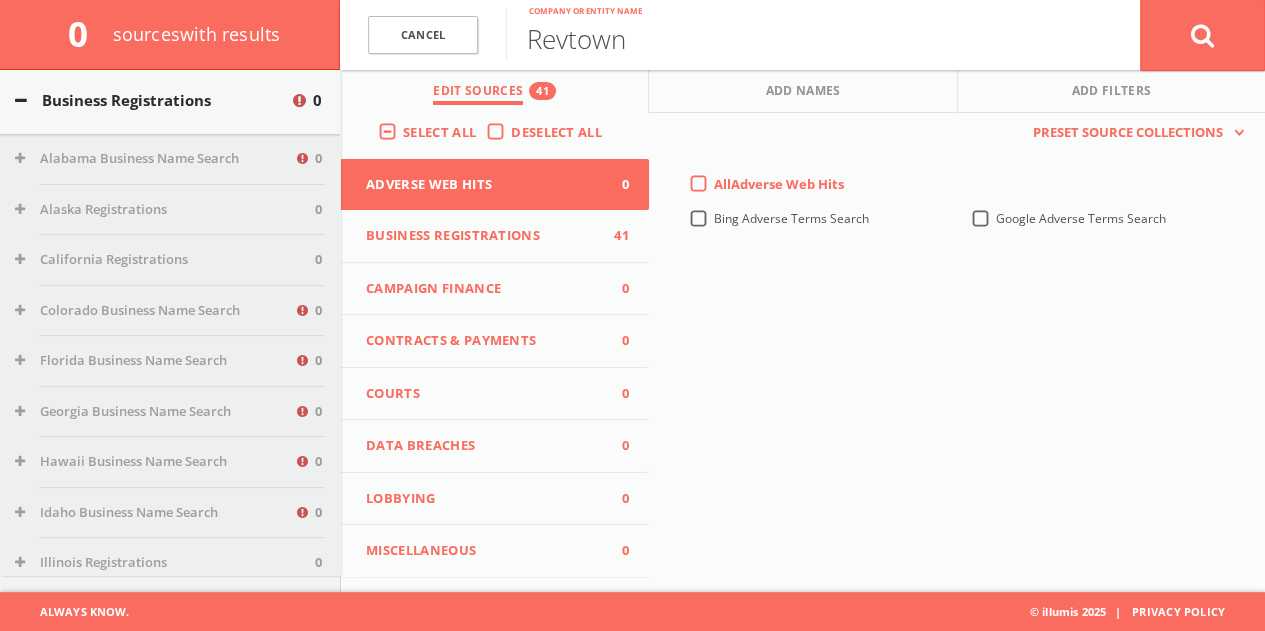 click on "Deselect All" at bounding box center [561, 133] 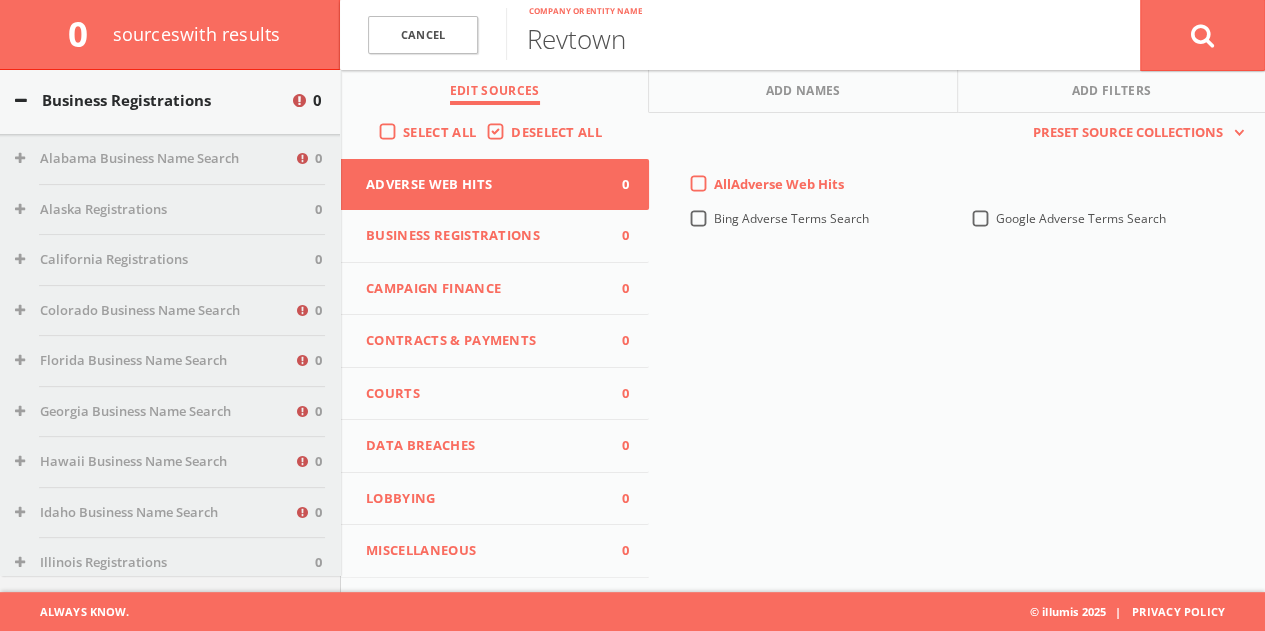 click on "Campaign Finance" at bounding box center [482, 289] 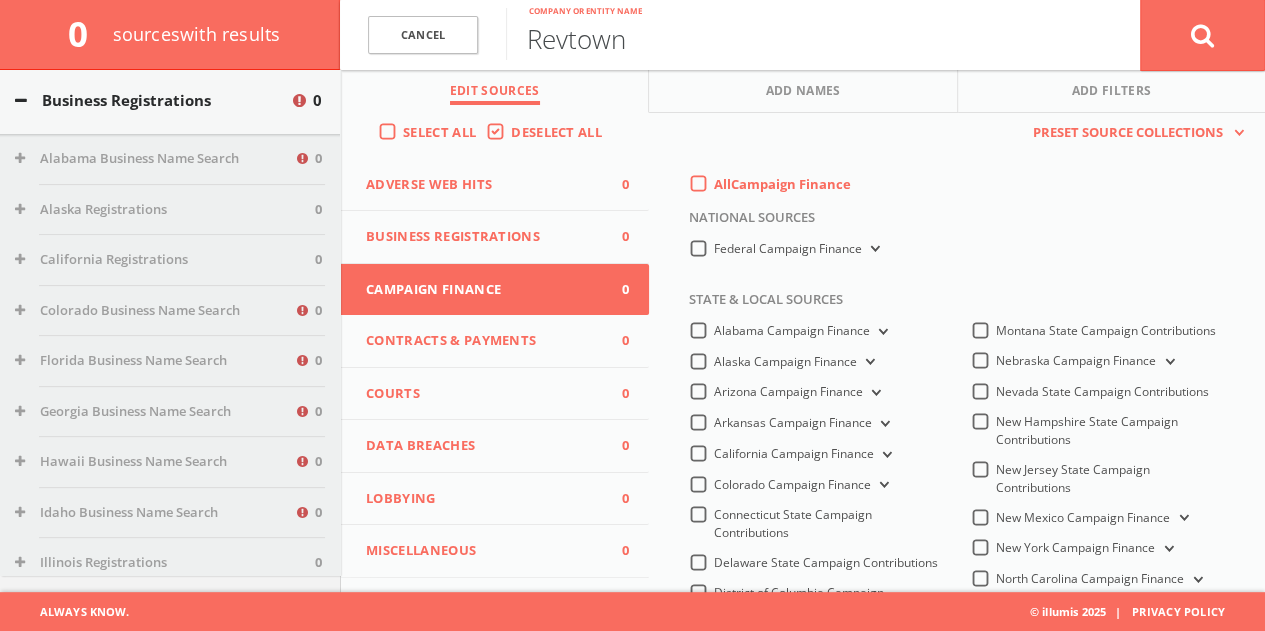 click on "Revtown" at bounding box center [823, 34] 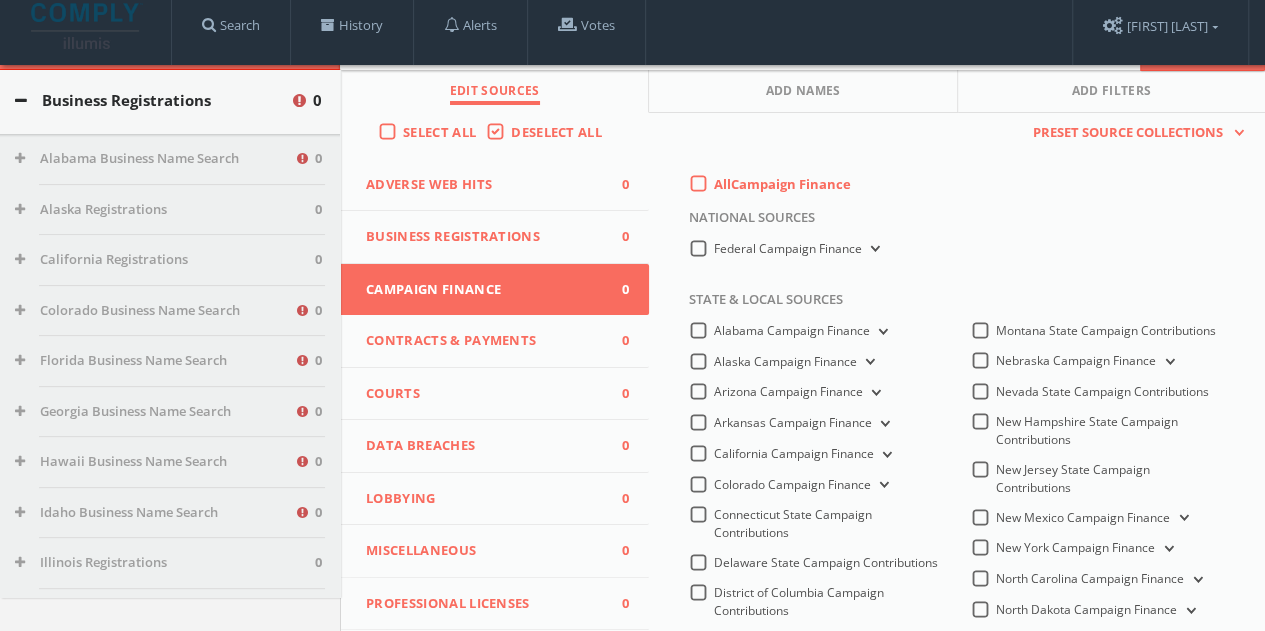 scroll, scrollTop: 0, scrollLeft: 0, axis: both 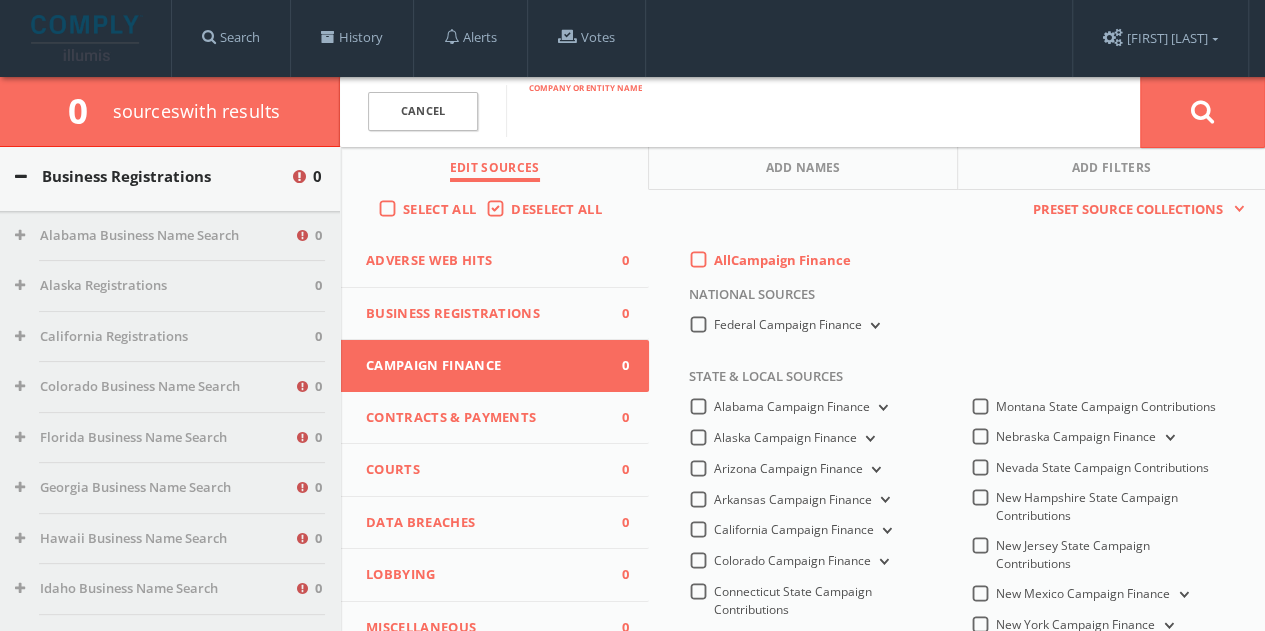 type on "c" 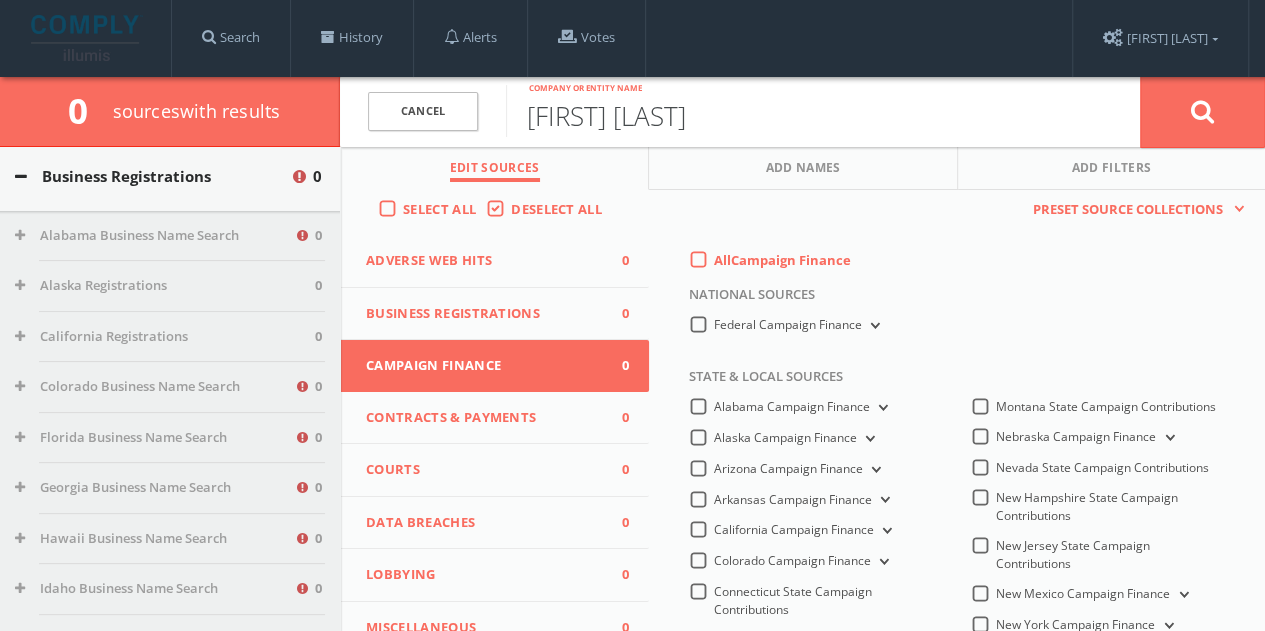 type on "[FIRST] [LAST]" 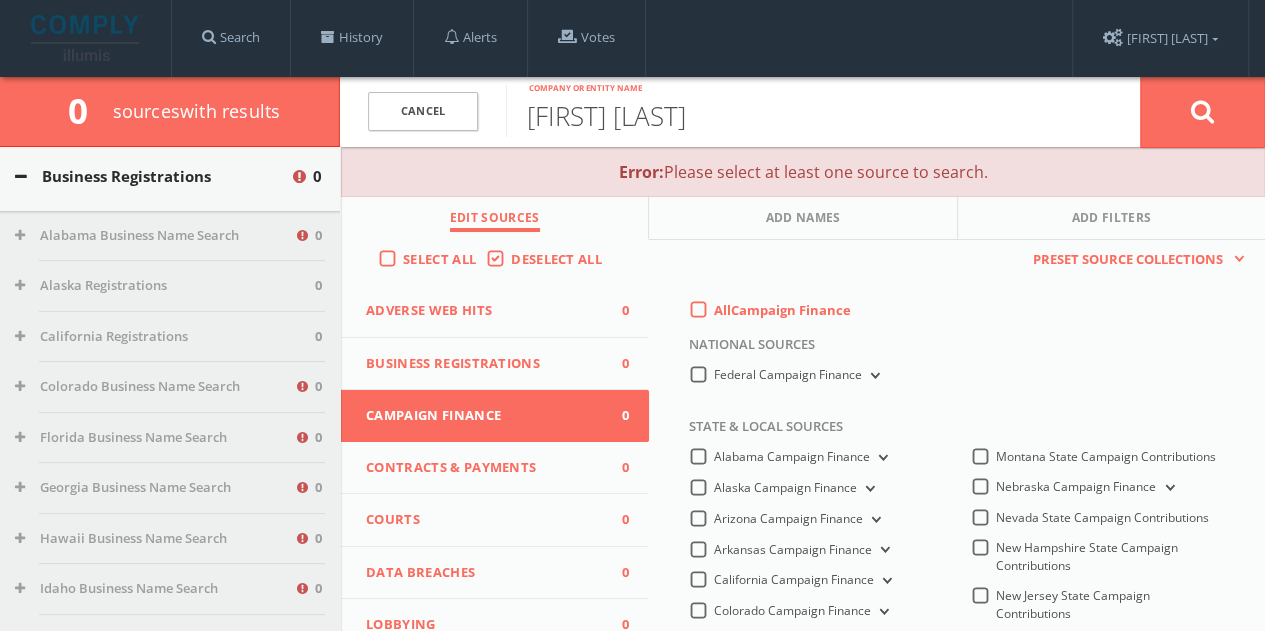 click on "All  Campaign Finance" at bounding box center (782, 311) 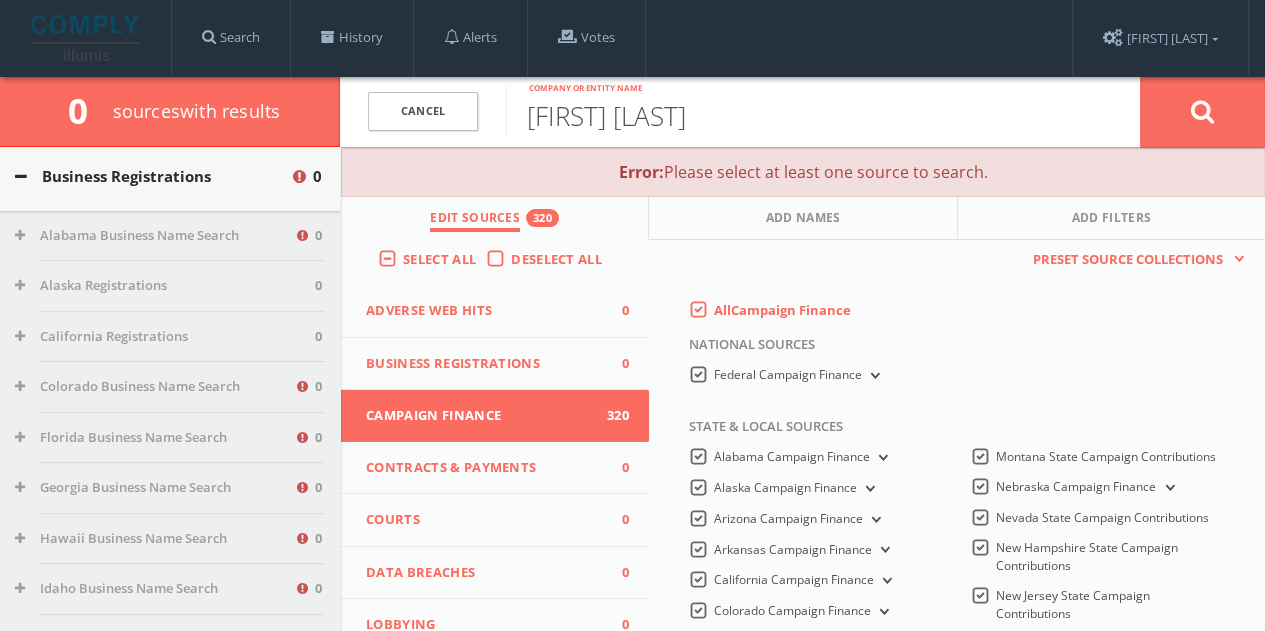 click on "Federal Campaign Finance" at bounding box center [799, 375] 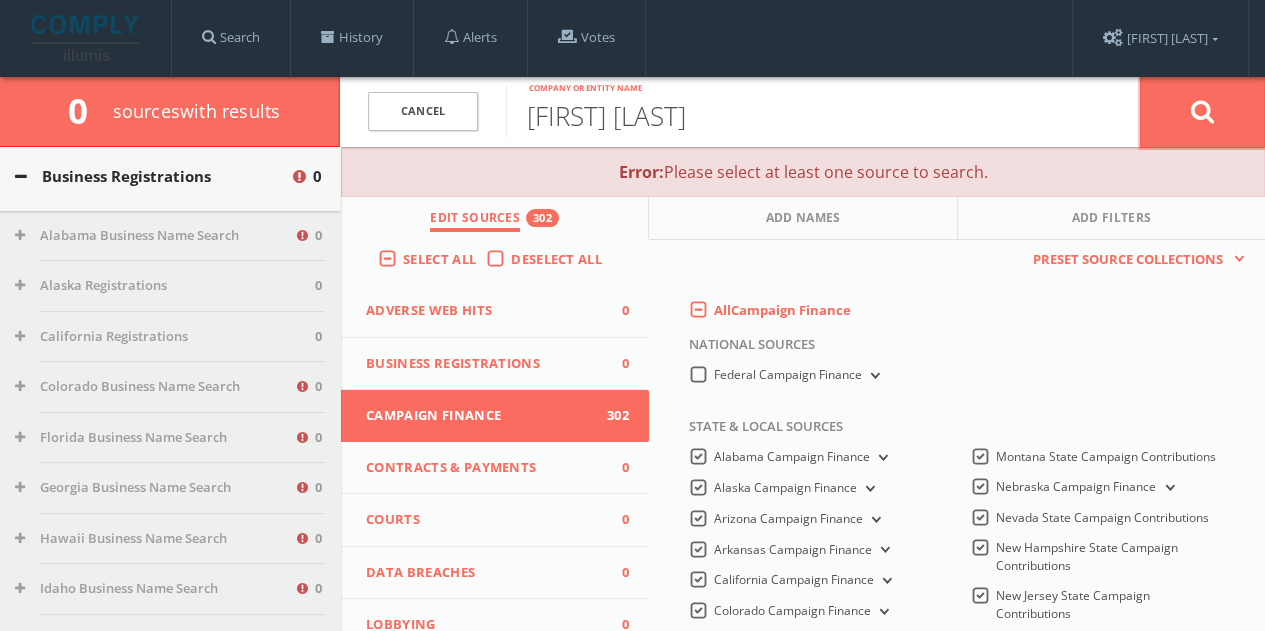 click at bounding box center (1202, 112) 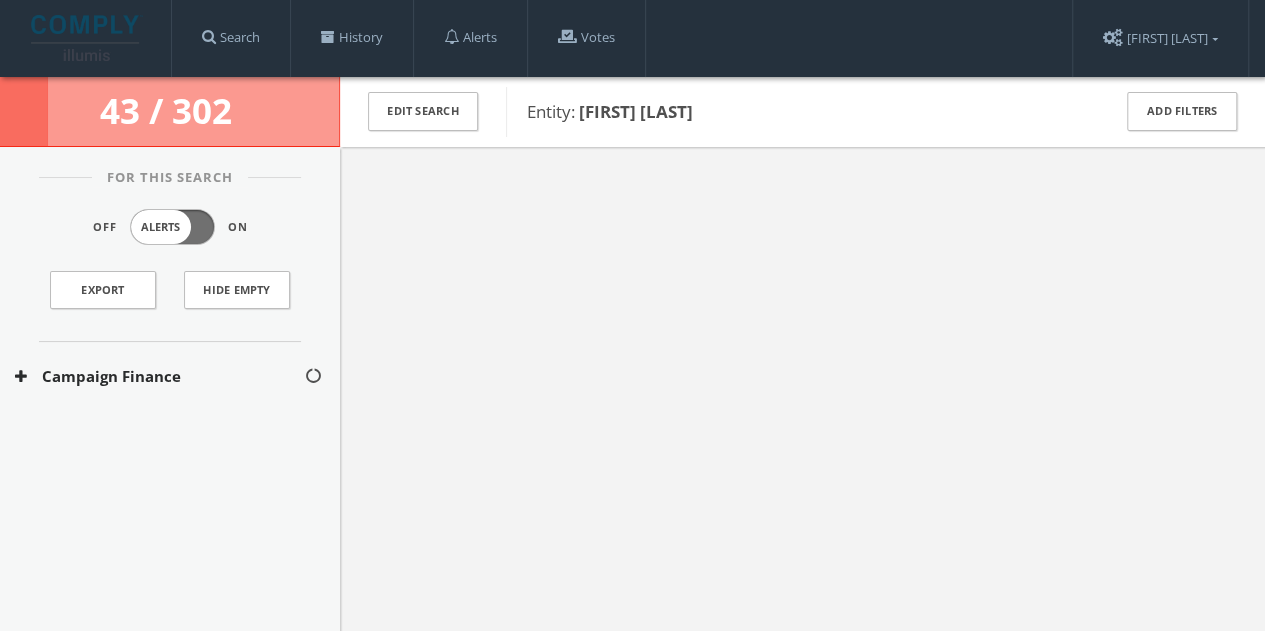scroll, scrollTop: 0, scrollLeft: 0, axis: both 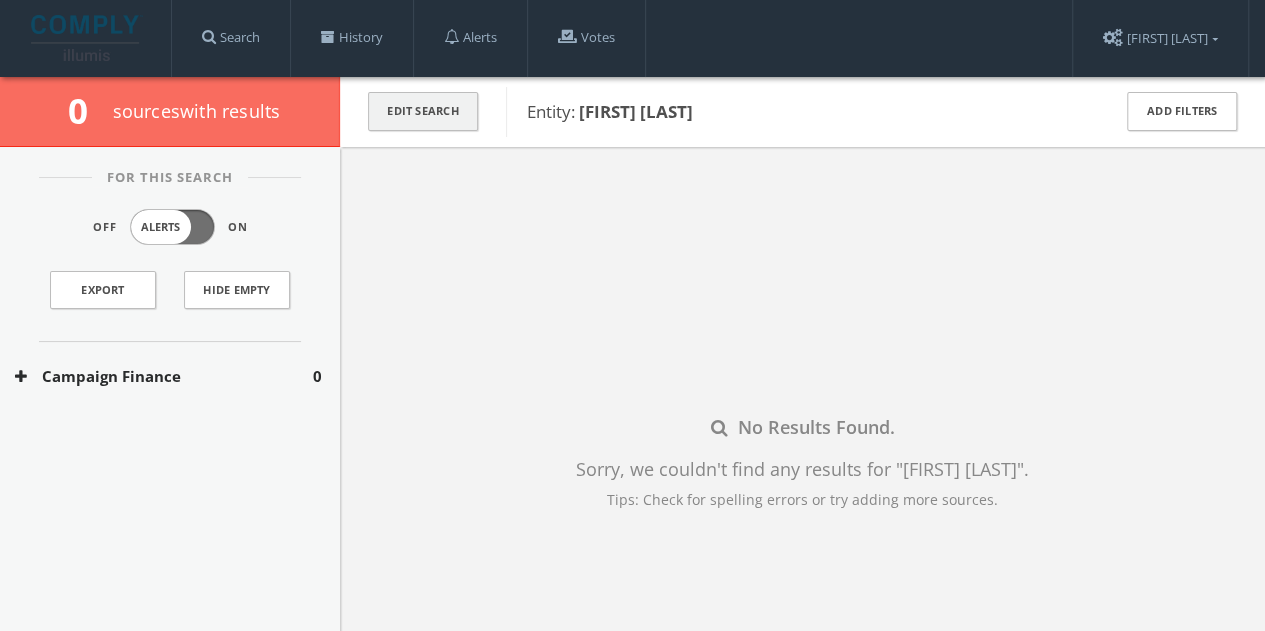 click on "Edit Search" at bounding box center (423, 111) 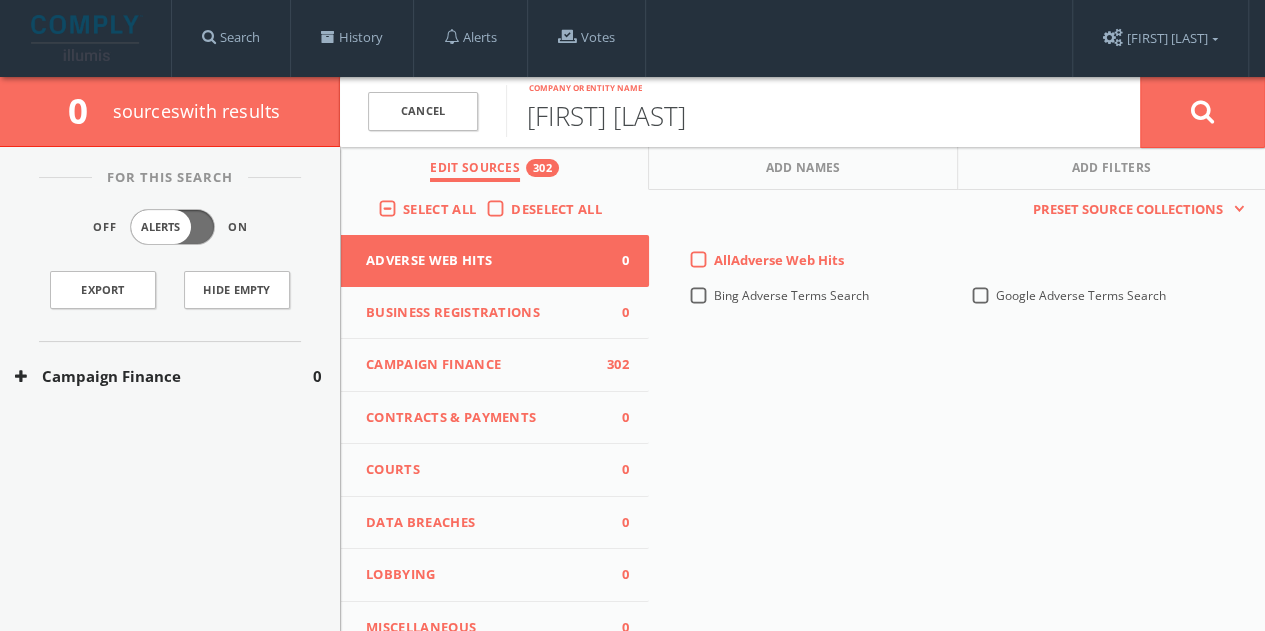 click on "[FIRST] [LAST]" at bounding box center (823, 111) 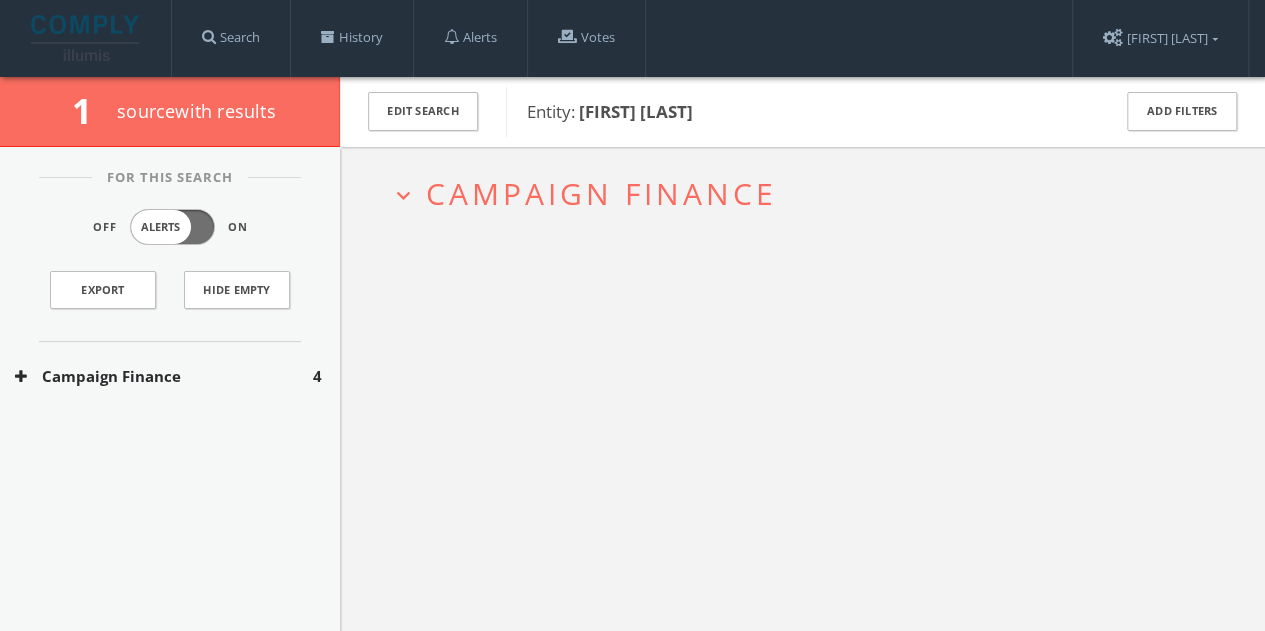 click on "Campaign Finance" at bounding box center (164, 376) 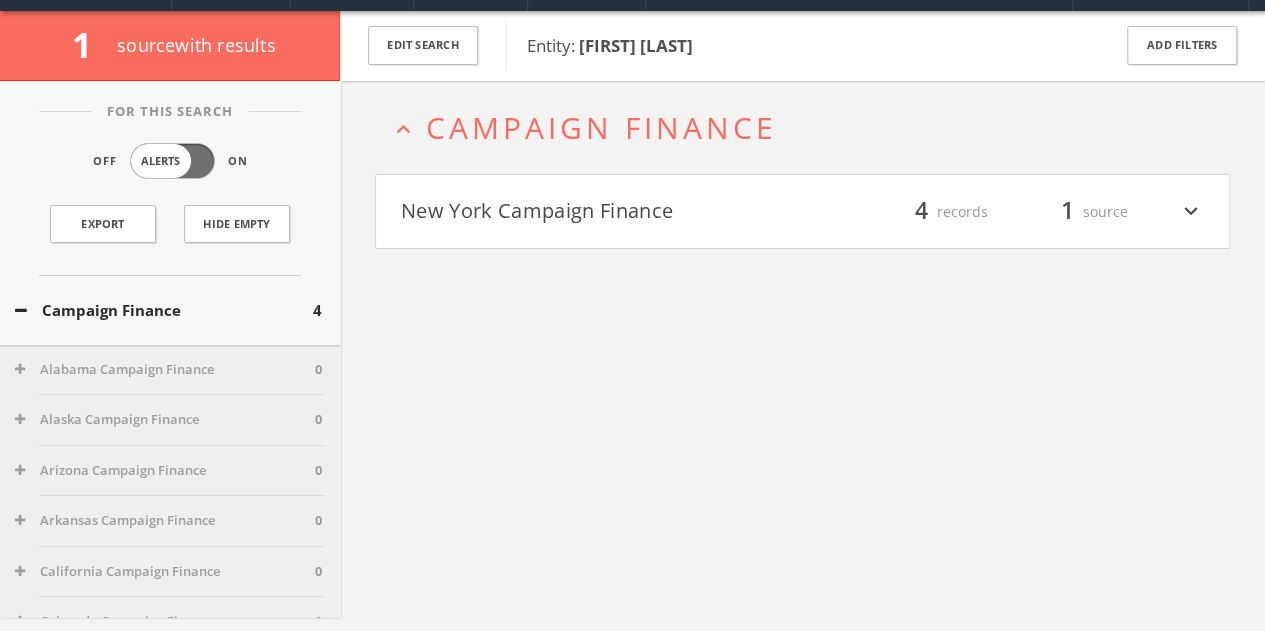 click on "[STATE] Campaign Finance filter_list 4 records 1 source  expand_more" at bounding box center [802, 212] 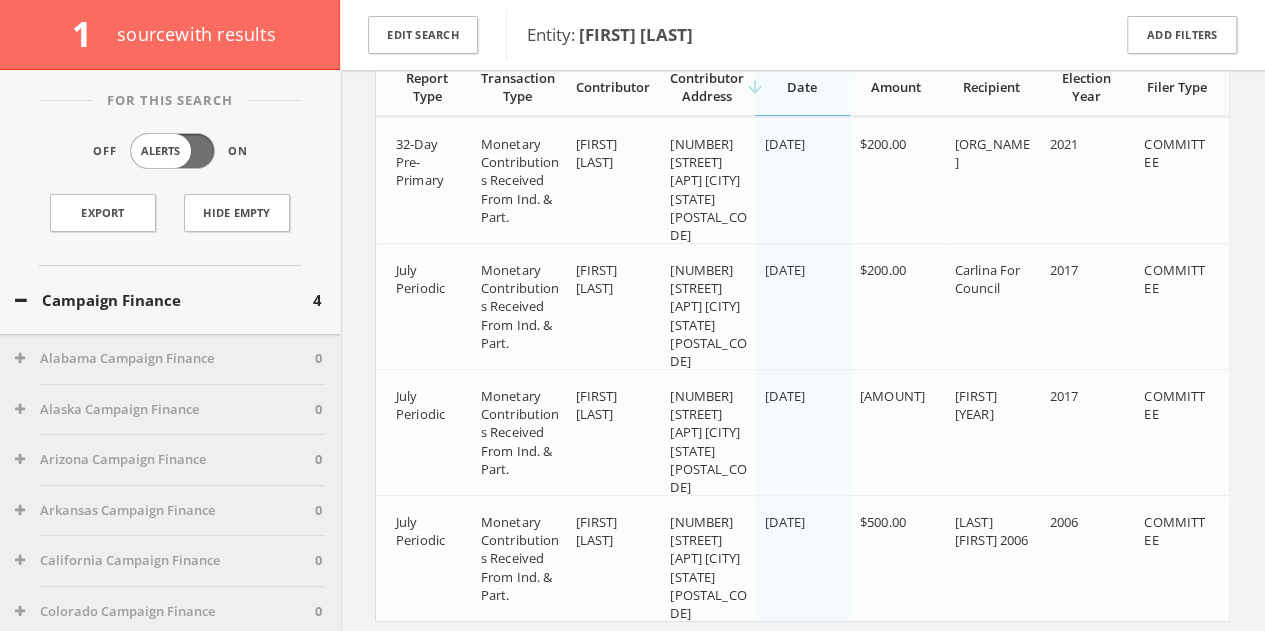 scroll, scrollTop: 281, scrollLeft: 0, axis: vertical 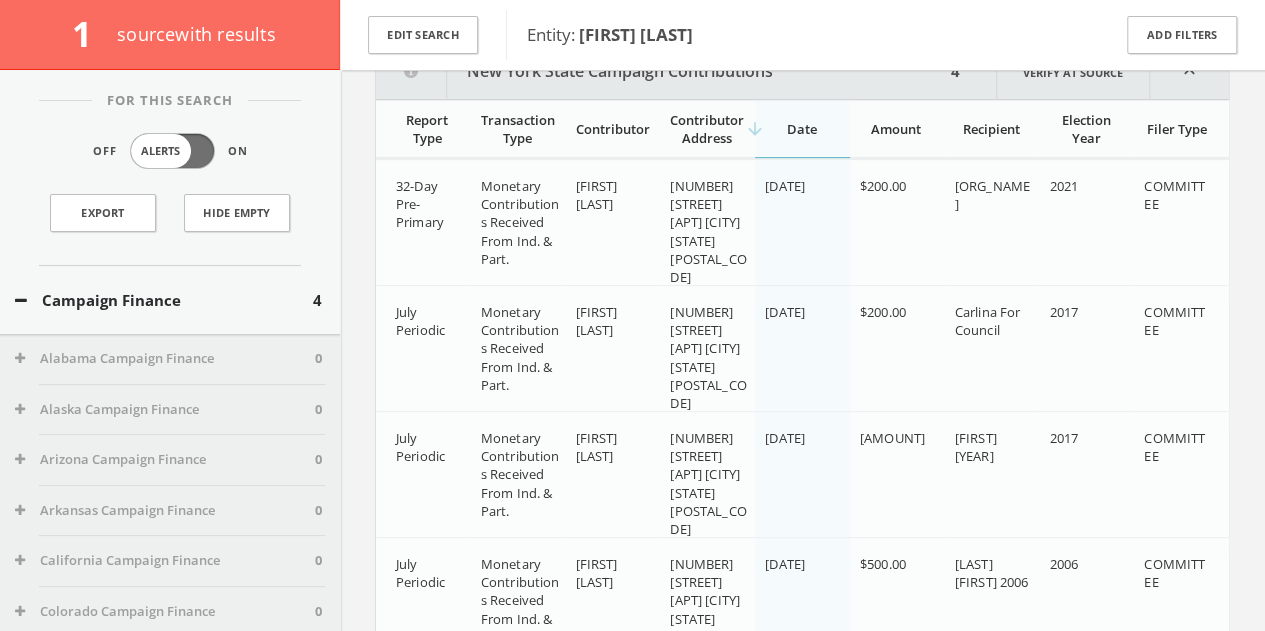 drag, startPoint x: 949, startPoint y: 180, endPoint x: 1013, endPoint y: 202, distance: 67.6757 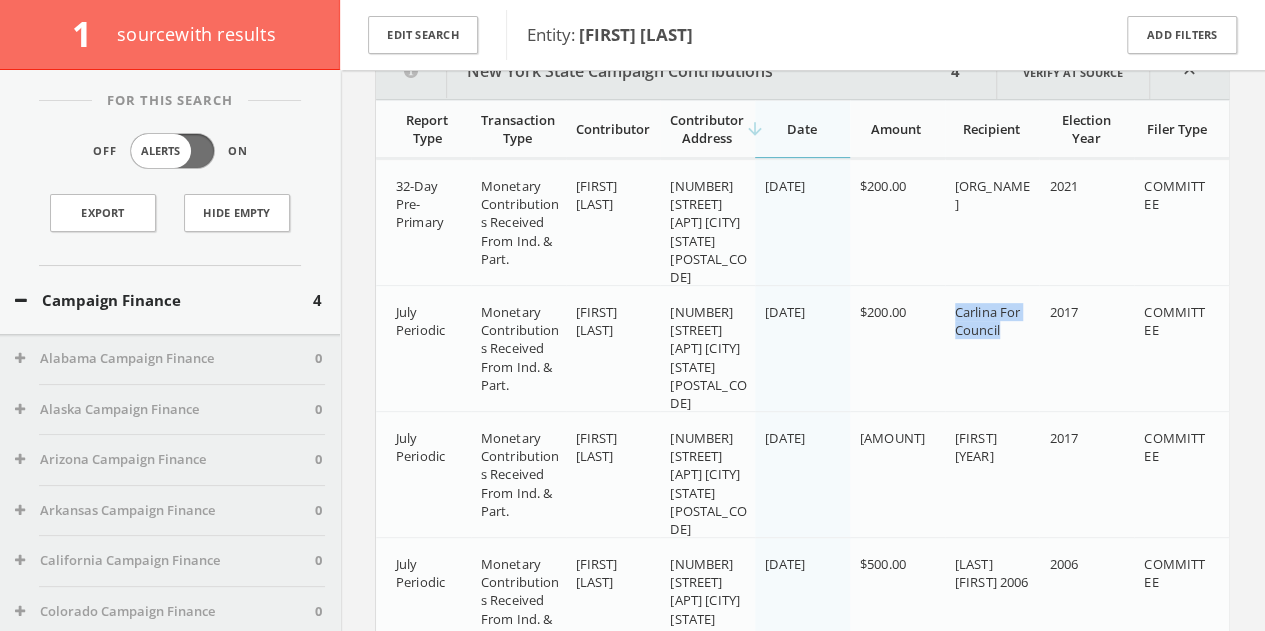 drag, startPoint x: 1005, startPoint y: 334, endPoint x: 930, endPoint y: 312, distance: 78.160095 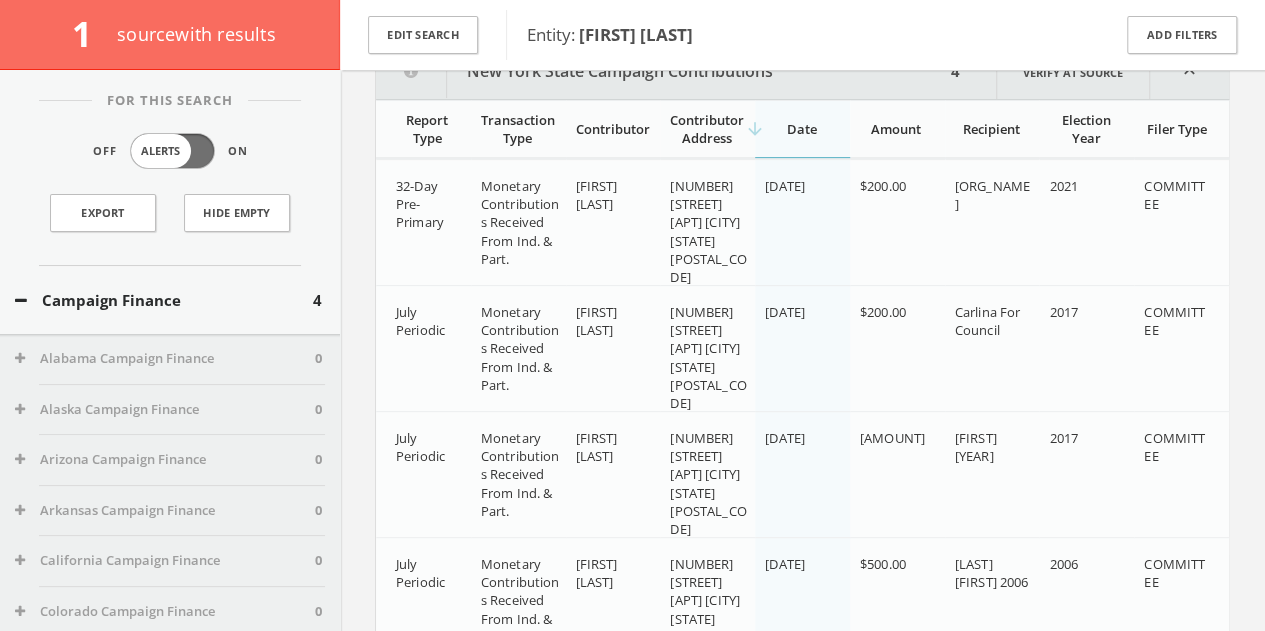 drag, startPoint x: 978, startPoint y: 317, endPoint x: 844, endPoint y: 402, distance: 158.68523 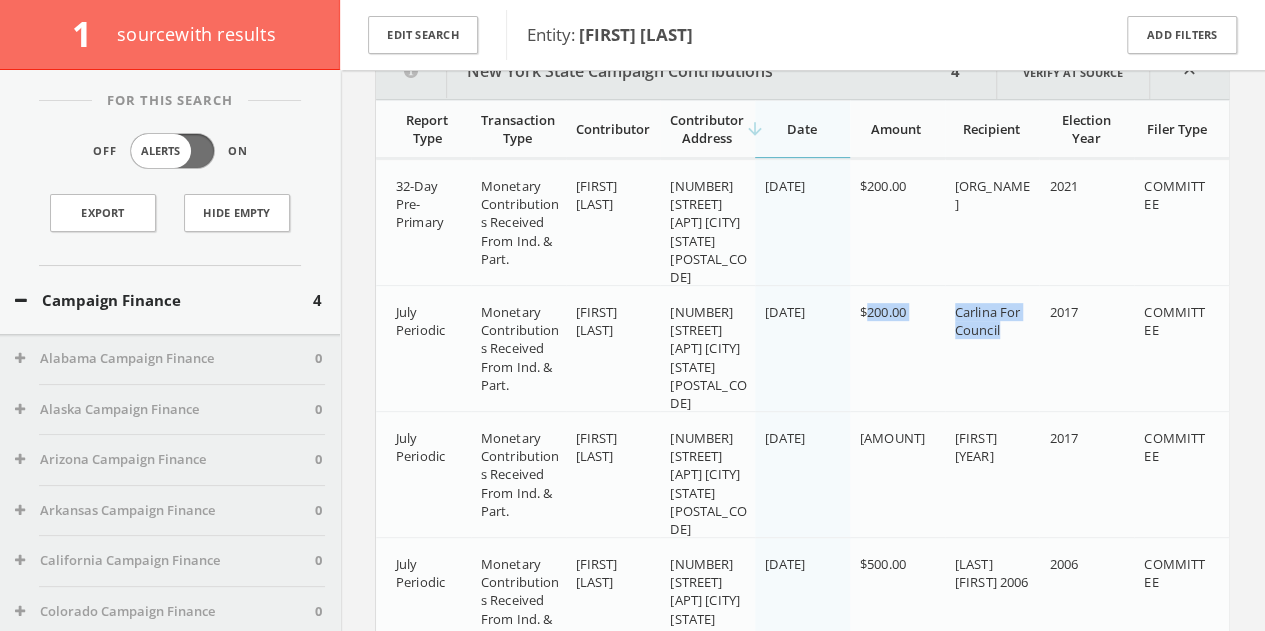 drag, startPoint x: 999, startPoint y: 331, endPoint x: 846, endPoint y: 285, distance: 159.76546 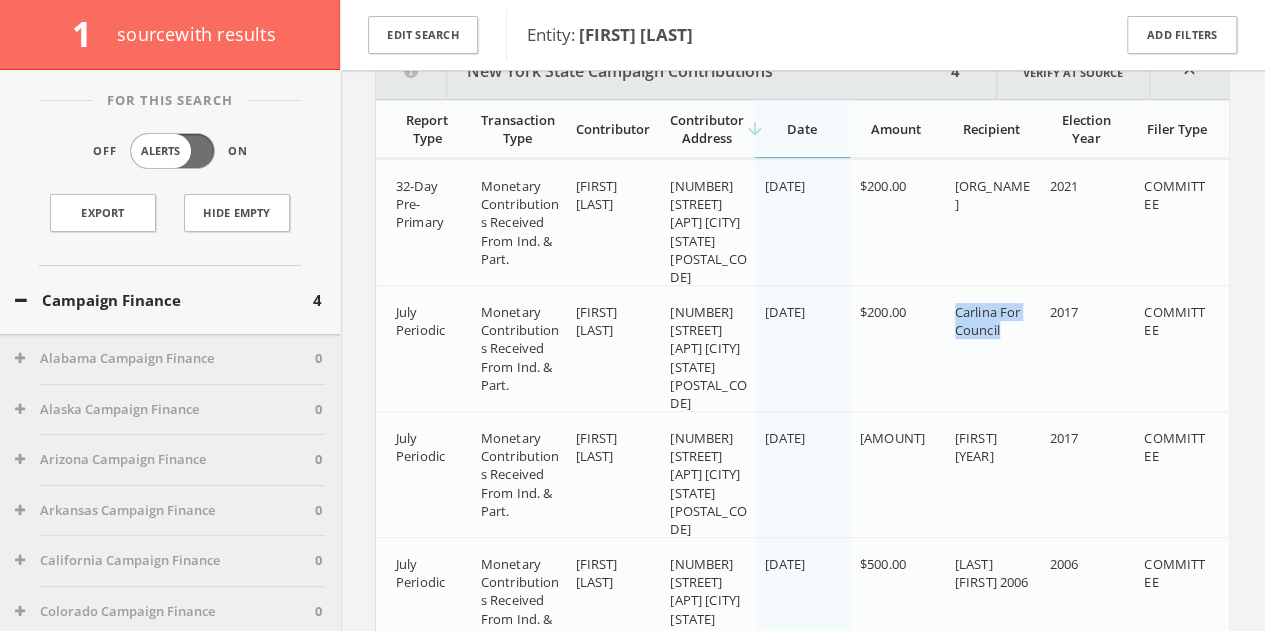 drag, startPoint x: 1015, startPoint y: 325, endPoint x: 951, endPoint y: 313, distance: 65.11528 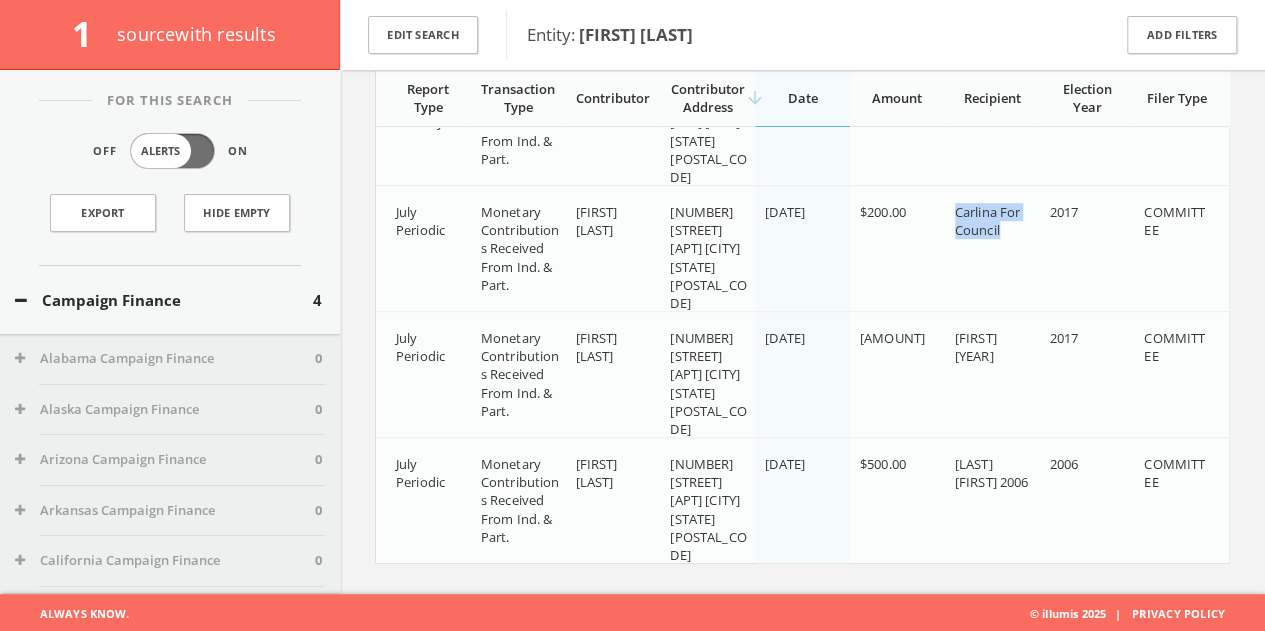 drag, startPoint x: 990, startPoint y: 499, endPoint x: 953, endPoint y: 465, distance: 50.24938 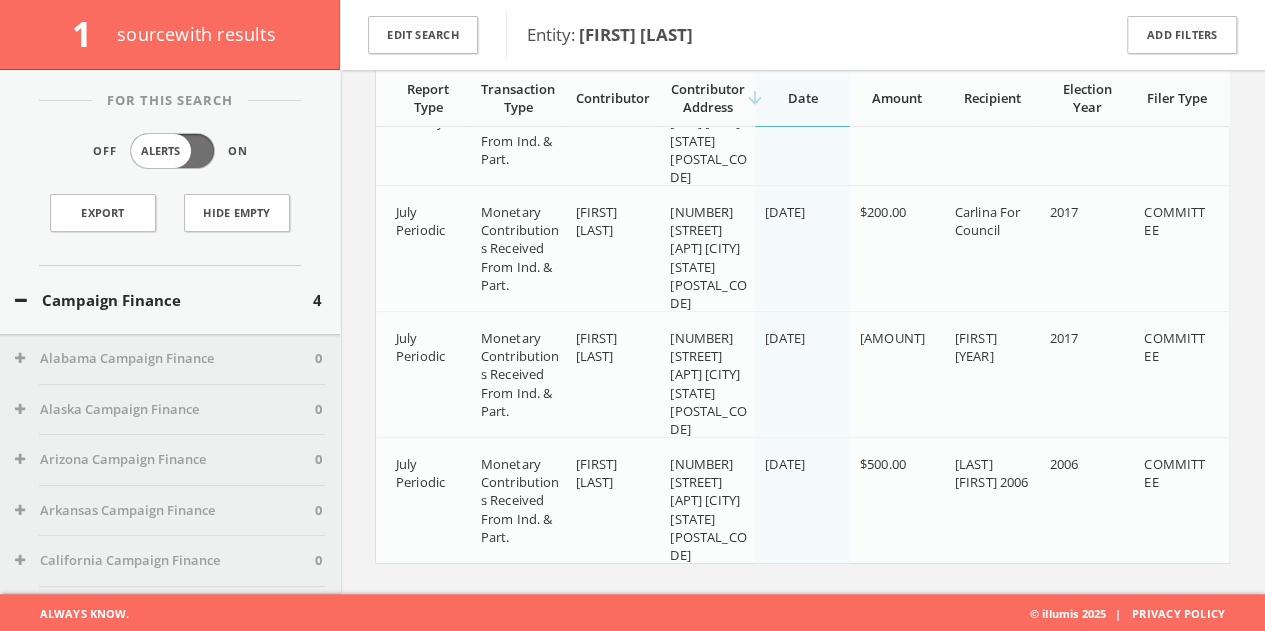 drag, startPoint x: 1014, startPoint y: 361, endPoint x: 1022, endPoint y: 343, distance: 19.697716 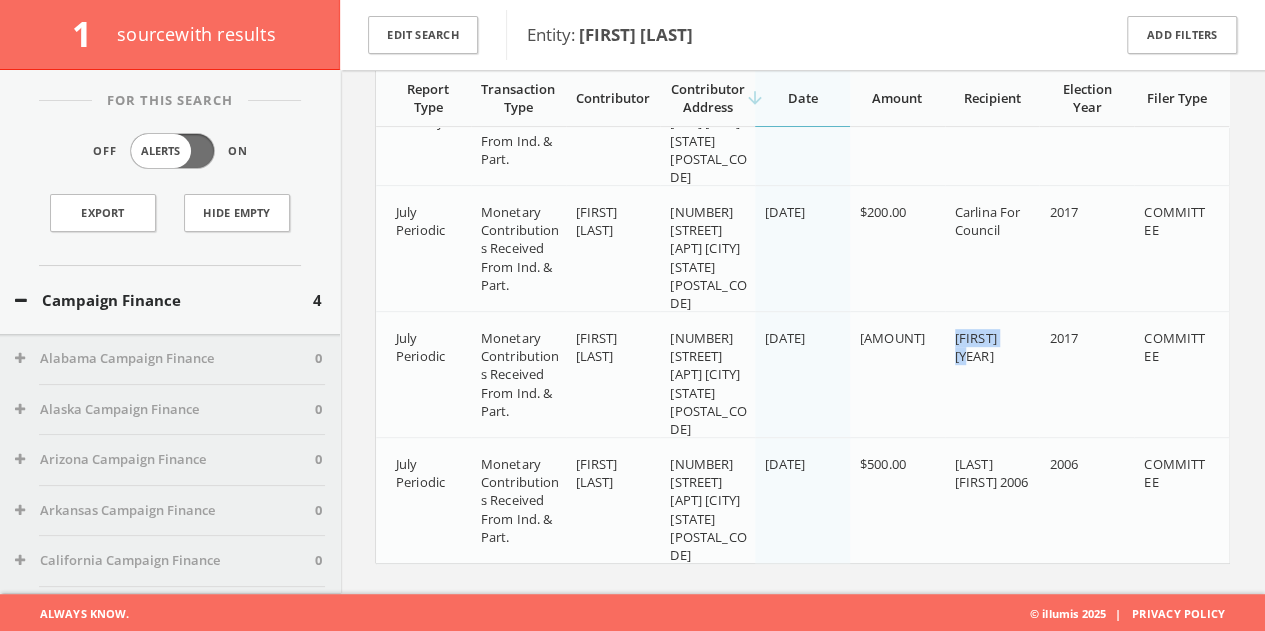drag, startPoint x: 1028, startPoint y: 333, endPoint x: 956, endPoint y: 340, distance: 72.33948 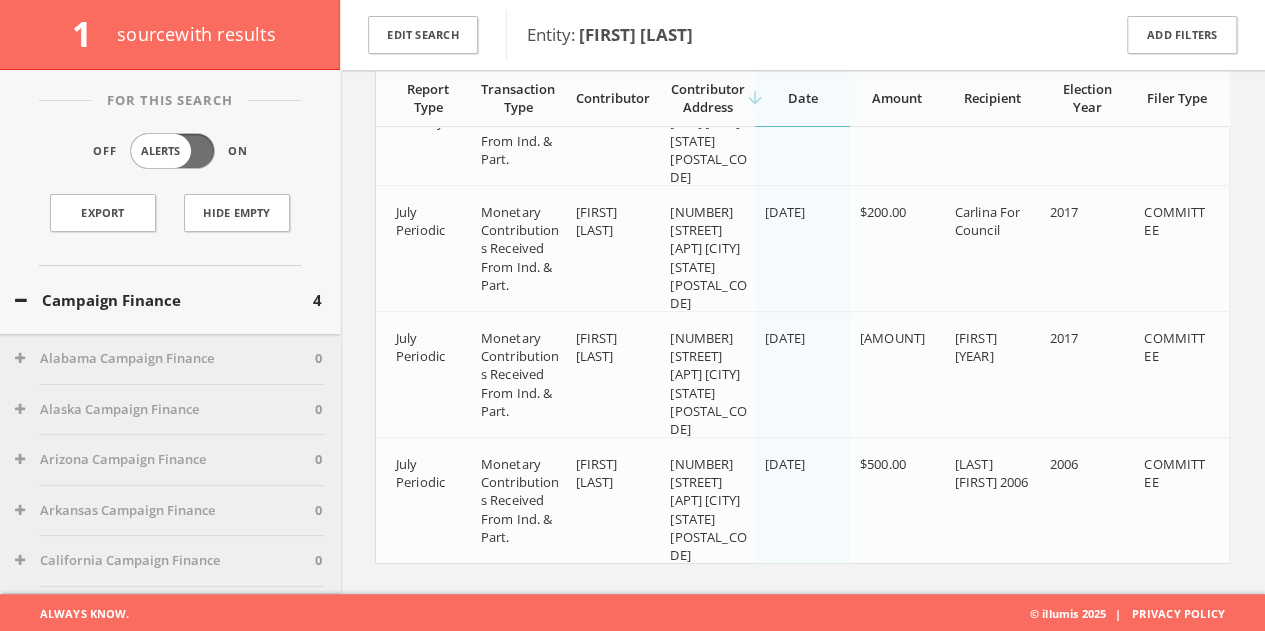 click on "[AMOUNT]" at bounding box center [897, 383] 